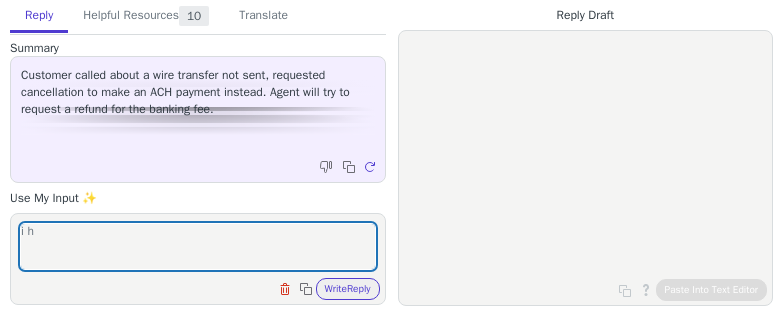 scroll, scrollTop: 0, scrollLeft: 0, axis: both 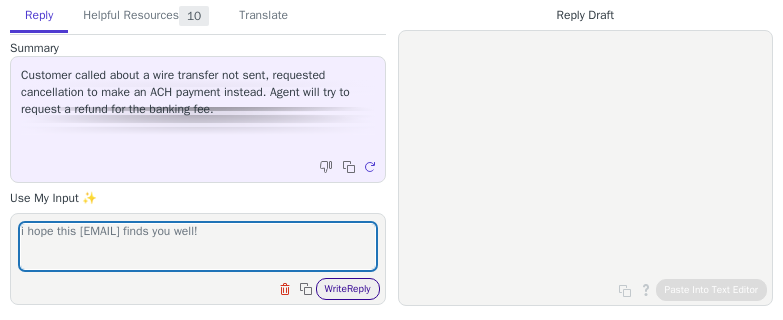 type on "i hope this [EMAIL] finds you well!" 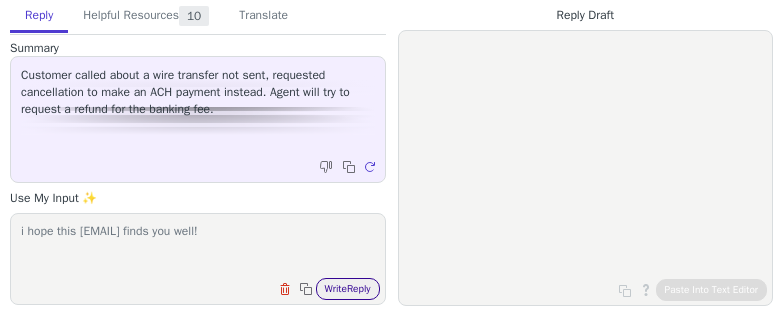 click on "Write  Reply" at bounding box center (348, 289) 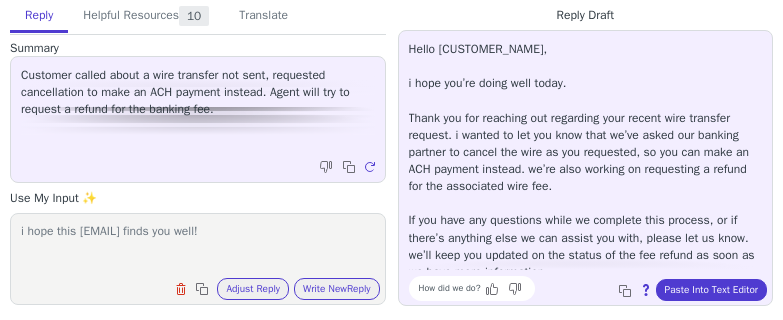 scroll, scrollTop: 11, scrollLeft: 0, axis: vertical 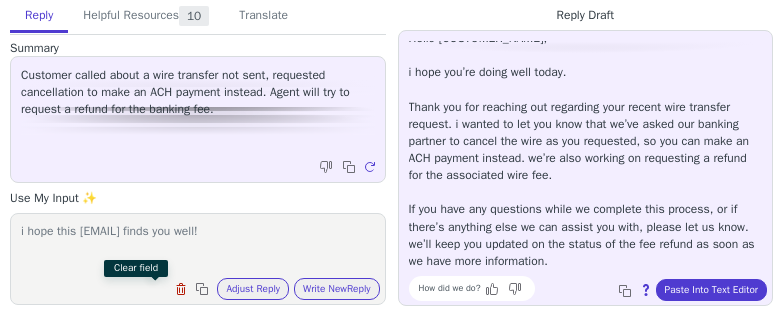click at bounding box center [181, 289] 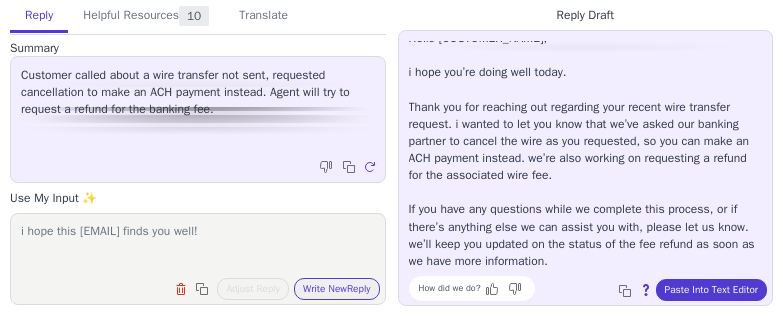click on "i hope this [EMAIL] finds you well!" at bounding box center [198, 246] 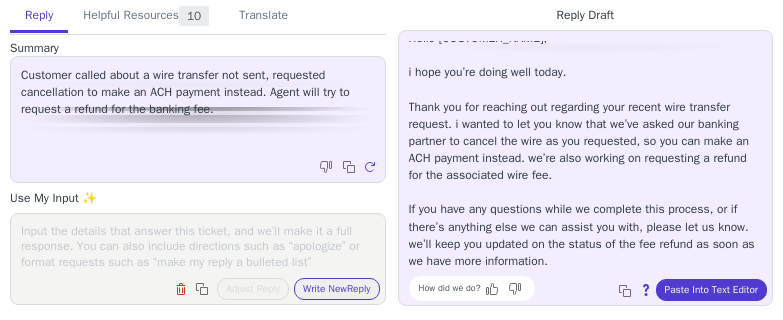 paste on "Hi [CUSTOMER_NAME],
i hope this email finds you well!
As we discussed, i reached out to our internal team to request a refund for the fee on your cancelled wire. i’m happy to confirm that the request was approved and the refund has already been settled to your account.
Here’s the transaction ID for your reference: [TRANSACTION_ID]
Additionally, our Compliance Team sent you an email today titled:
“Relay - RFI - Reaching out about a recent transaction”
When you have a moment, please respond to that message so they can continue processing on their end.
If you have any questions or need anything else in the meantime, i’m always here to help!
Best," 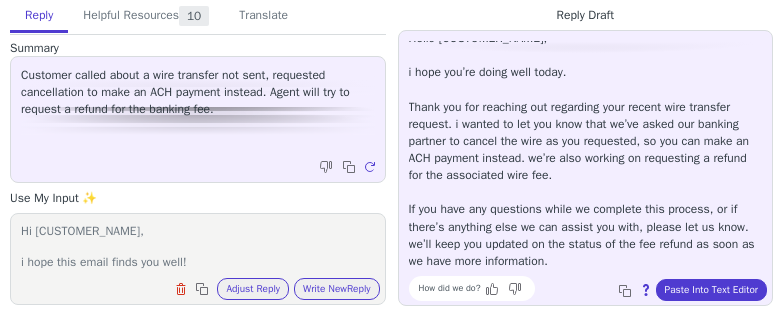 scroll, scrollTop: 277, scrollLeft: 0, axis: vertical 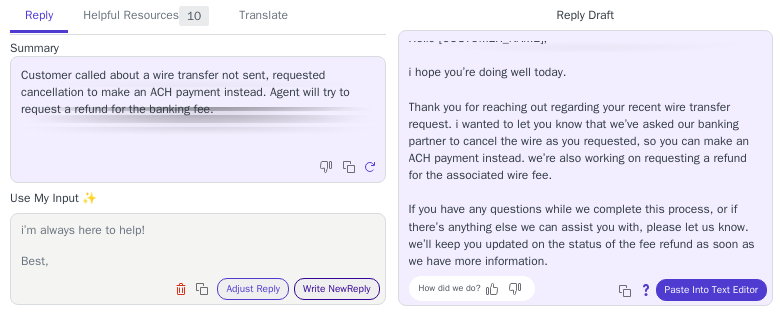 type on "Hi [CUSTOMER_NAME],
i hope this email finds you well!
As we discussed, i reached out to our internal team to request a refund for the fee on your cancelled wire. i’m happy to confirm that the request was approved and the refund has already been settled to your account.
Here’s the transaction ID for your reference: [TRANSACTION_ID]
Additionally, our Compliance Team sent you an email today titled:
“Relay - RFI - Reaching out about a recent transaction”
When you have a moment, please respond to that message so they can continue processing on their end.
If you have any questions or need anything else in the meantime, i’m always here to help!
Best," 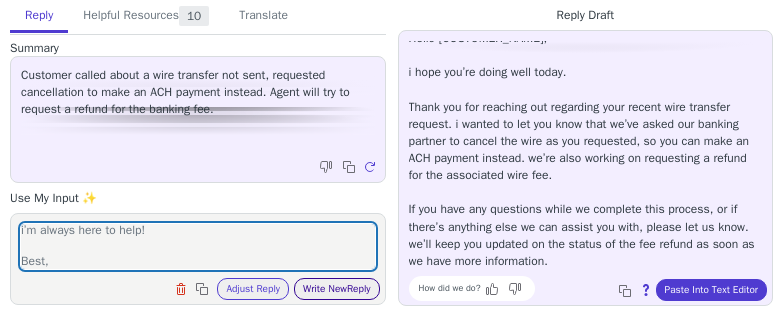 click on "Write New  Reply" at bounding box center [337, 289] 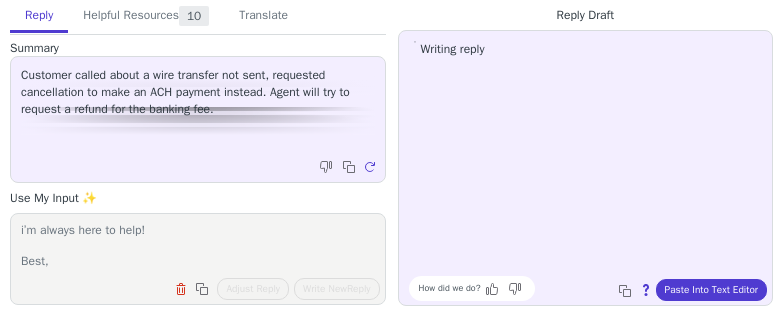 scroll, scrollTop: 0, scrollLeft: 0, axis: both 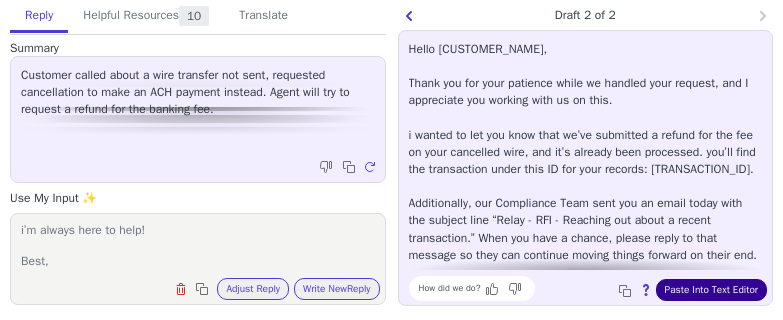 click on "Paste Into Text Editor" at bounding box center (711, 290) 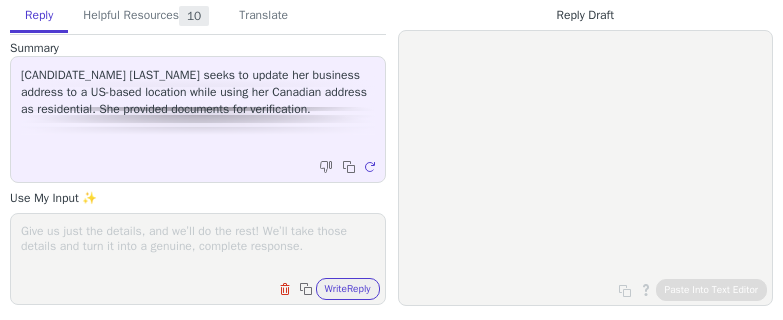 scroll, scrollTop: 0, scrollLeft: 0, axis: both 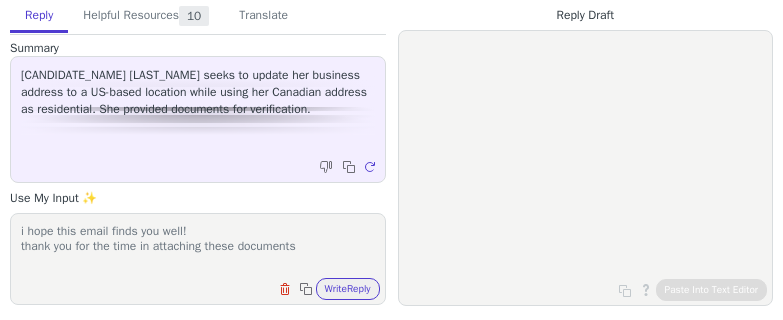 type on "i hope this email finds you well!
thank you for the time in attaching these documents" 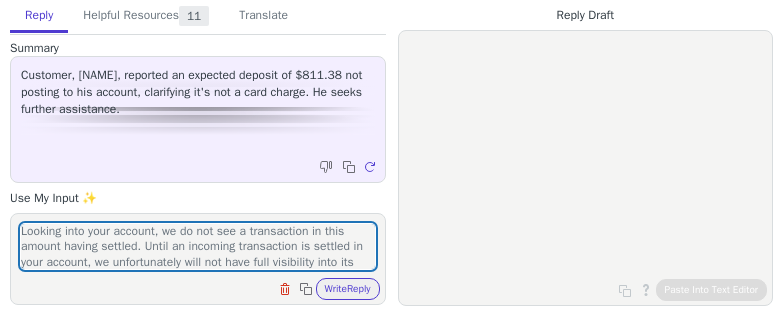 scroll, scrollTop: 0, scrollLeft: 0, axis: both 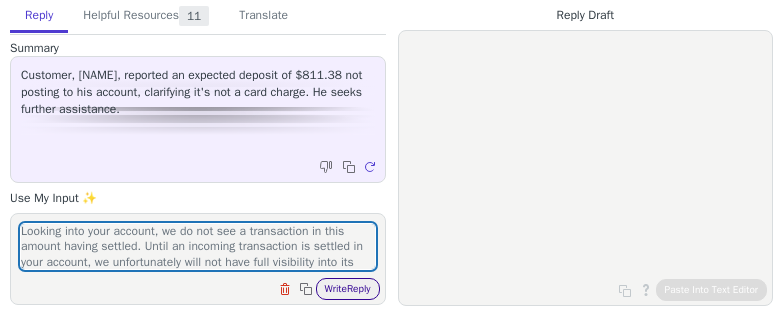 type on "Looking into your account, we do not see a transaction in this amount having settled. Until an incoming transaction is settled in your account, we unfortunately will not have full visibility into its status.
We can however look further into this transaction with a Trace ID, which is a 15-digit code that is provided by the sending bank when a transaction is sent out. You can request the Trace ID from the sender.
Can you please provide the date the ACH was sent, the name of the sender, amount, and the expected date of arrival? We can use that information, in combination with the Trace ID, to attempt to locate this transaction with our provider.
Please also let us know if you have any questions in the meantime.
Thanks," 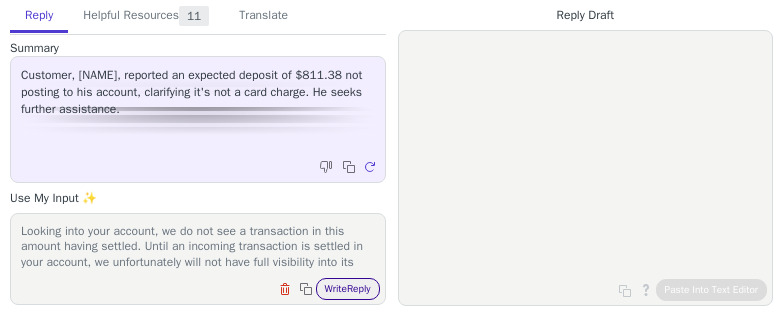 click on "Write  Reply" at bounding box center [348, 289] 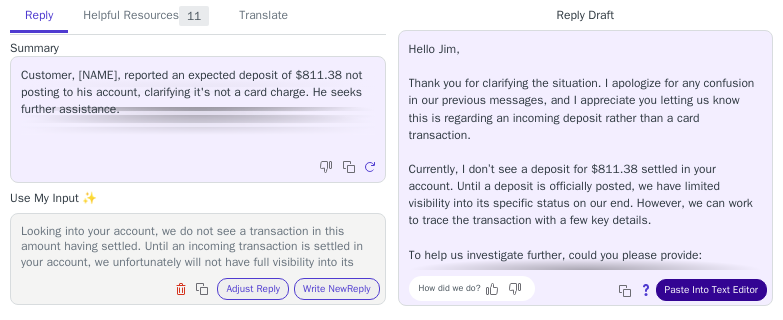 click on "Paste Into Text Editor" at bounding box center (711, 290) 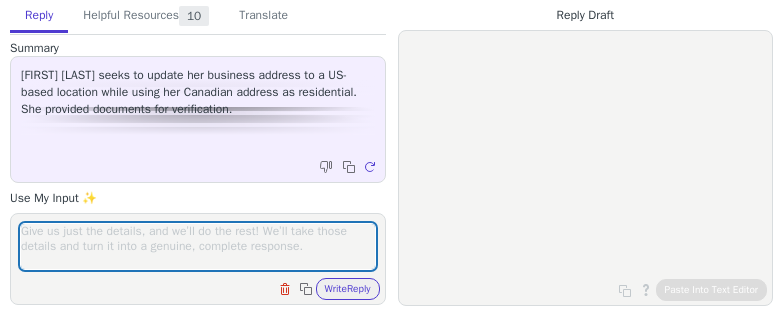 scroll, scrollTop: 0, scrollLeft: 0, axis: both 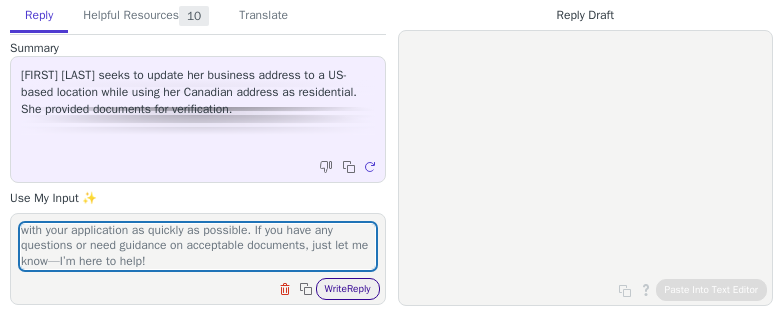 type on "Hello [FIRST],
Thank you so much for providing the Articles of Organization and the ownership document—we appreciate your proactive approach and your patience during this process.
To meet our banking partner’s compliance standards, we’ll need one more document for address verification. Could you please provide one of the following approved documents that lists your residential address?
- A utility bill (for example, mobile phone or internet service)
- A bank statement
- Lease agreement
- Recent pay stub
- Insurance bill or statement
Once you send over one of these documents, we’ll move forward with your application as quickly as possible. If you have any questions or need guidance on acceptable documents, just let me know—I’m here to help!" 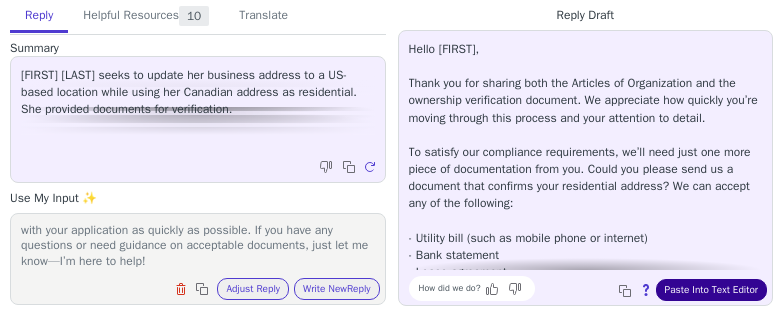 click on "Paste Into Text Editor" at bounding box center (711, 290) 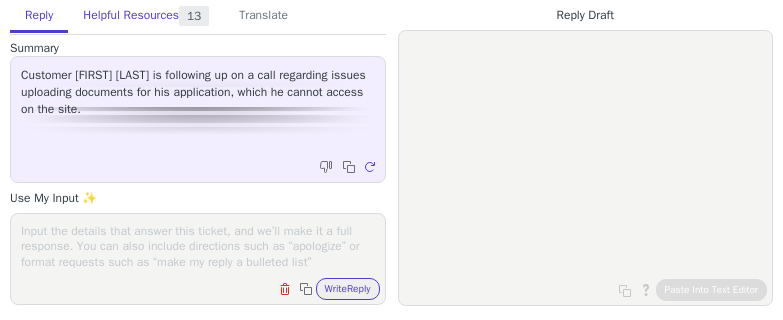 scroll, scrollTop: 0, scrollLeft: 0, axis: both 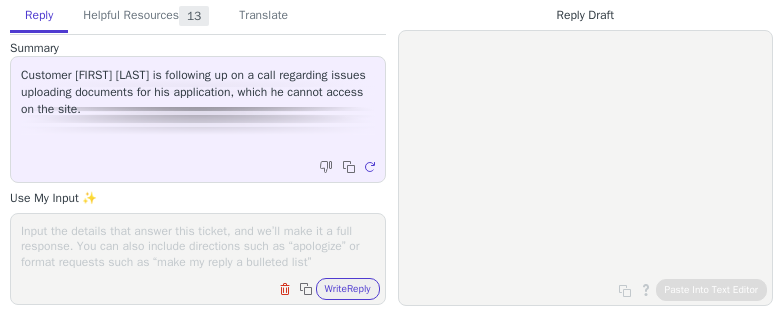 click at bounding box center [198, 246] 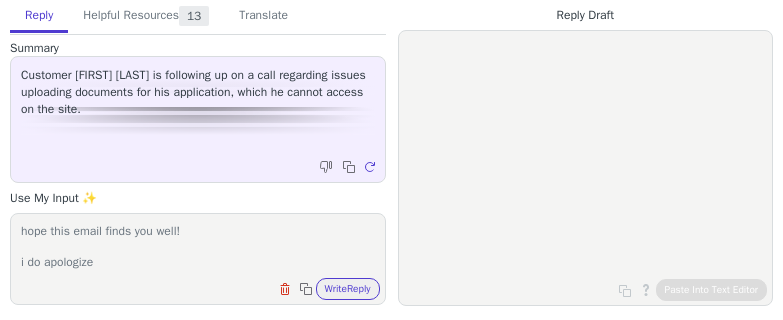 paste on "To resolve this, please reply directly to this email with your required documents attached. Once we receive them, we will promptly forward your files to our Compliance team for review and ensure they're added to your application." 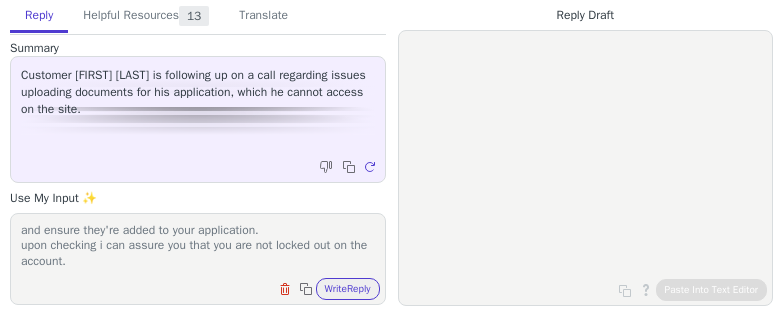 scroll, scrollTop: 123, scrollLeft: 0, axis: vertical 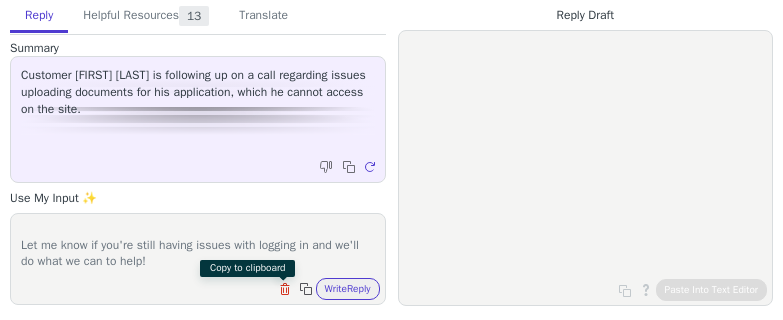 type on "hope this email finds you well!
i do apologize To resolve this, please reply directly to this email with your required documents attached. Once we receive them, we will promptly forward your files to our Compliance team for review and ensure they're added to your application.
upon checking i can assure you that you are not locked out on the account.
If you're looking to reset your password, you'll want to get started here. If you don't receive the password reset link in your email Inbox, please check your Spam folder as well!
Let me know if you're still having issues with logging in and we'll do what we can to help!" 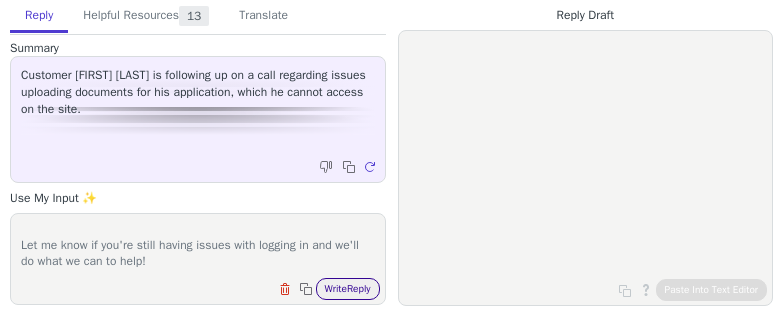 click on "Write  Reply" at bounding box center [348, 289] 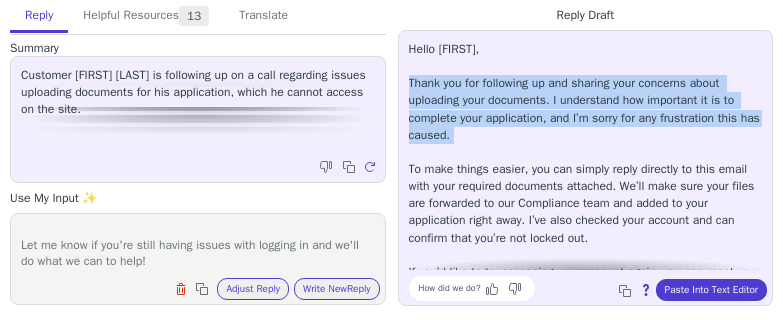 drag, startPoint x: 408, startPoint y: 83, endPoint x: 611, endPoint y: 143, distance: 211.68137 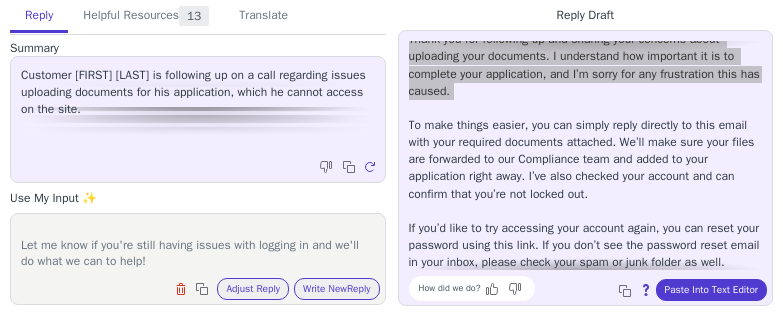 scroll, scrollTop: 51, scrollLeft: 0, axis: vertical 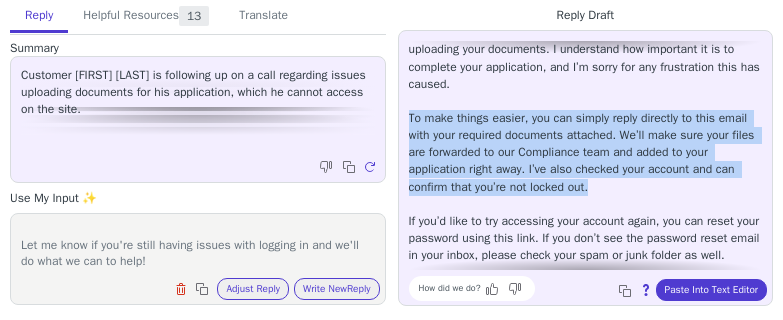 drag, startPoint x: 408, startPoint y: 119, endPoint x: 727, endPoint y: 190, distance: 326.80576 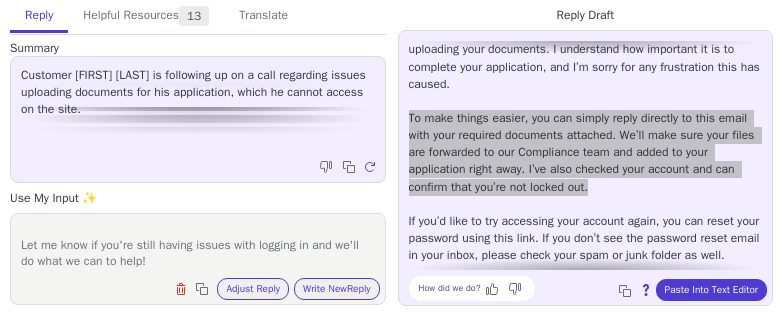 scroll, scrollTop: 131, scrollLeft: 0, axis: vertical 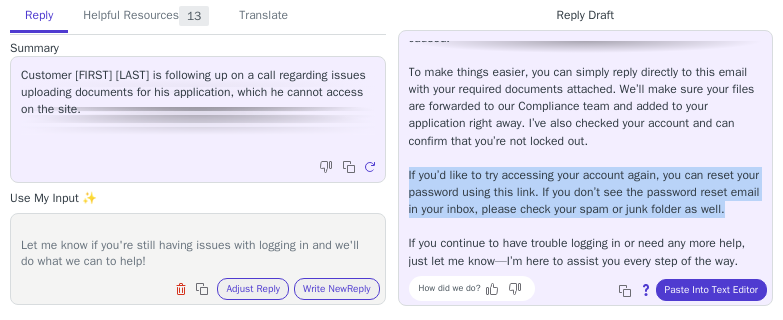 drag, startPoint x: 405, startPoint y: 143, endPoint x: 571, endPoint y: 193, distance: 173.36667 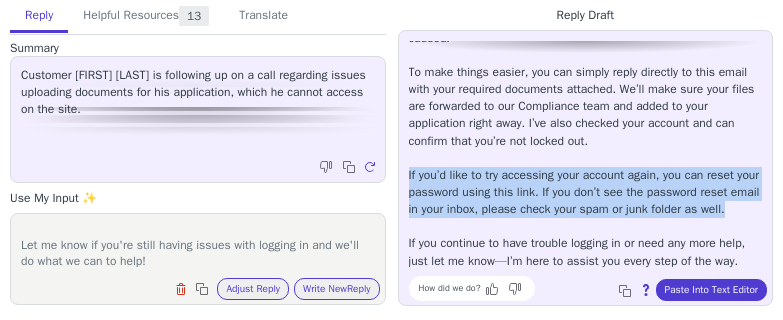 click on "Hello [NAME], Thank you for following up and sharing your concerns about uploading your documents. I understand how important it is to complete your application, and I’m sorry for any frustration this has caused. To make things easier, you can simply reply directly to this email with your required documents attached. We’ll make sure your files are forwarded to our Compliance team and added to your application right away. I’ve also checked your account and can confirm that you’re not locked out. If you’d like to try accessing your account again, you can reset your password using this link. If you don’t see the password reset email in your inbox, please check your spam or junk folder as well. If you continue to have trouble logging in or need any more help, just let me know—I’m here to assist you every step of the way." at bounding box center (586, 107) 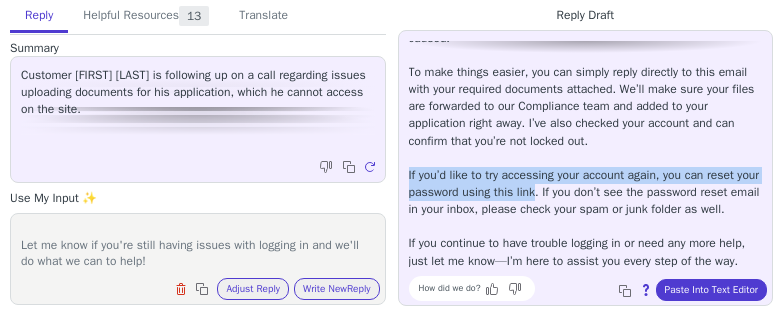 drag, startPoint x: 409, startPoint y: 139, endPoint x: 606, endPoint y: 161, distance: 198.22462 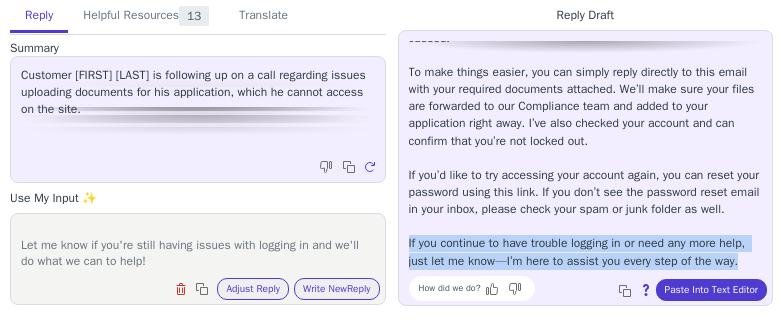 drag, startPoint x: 410, startPoint y: 228, endPoint x: 544, endPoint y: 256, distance: 136.89412 